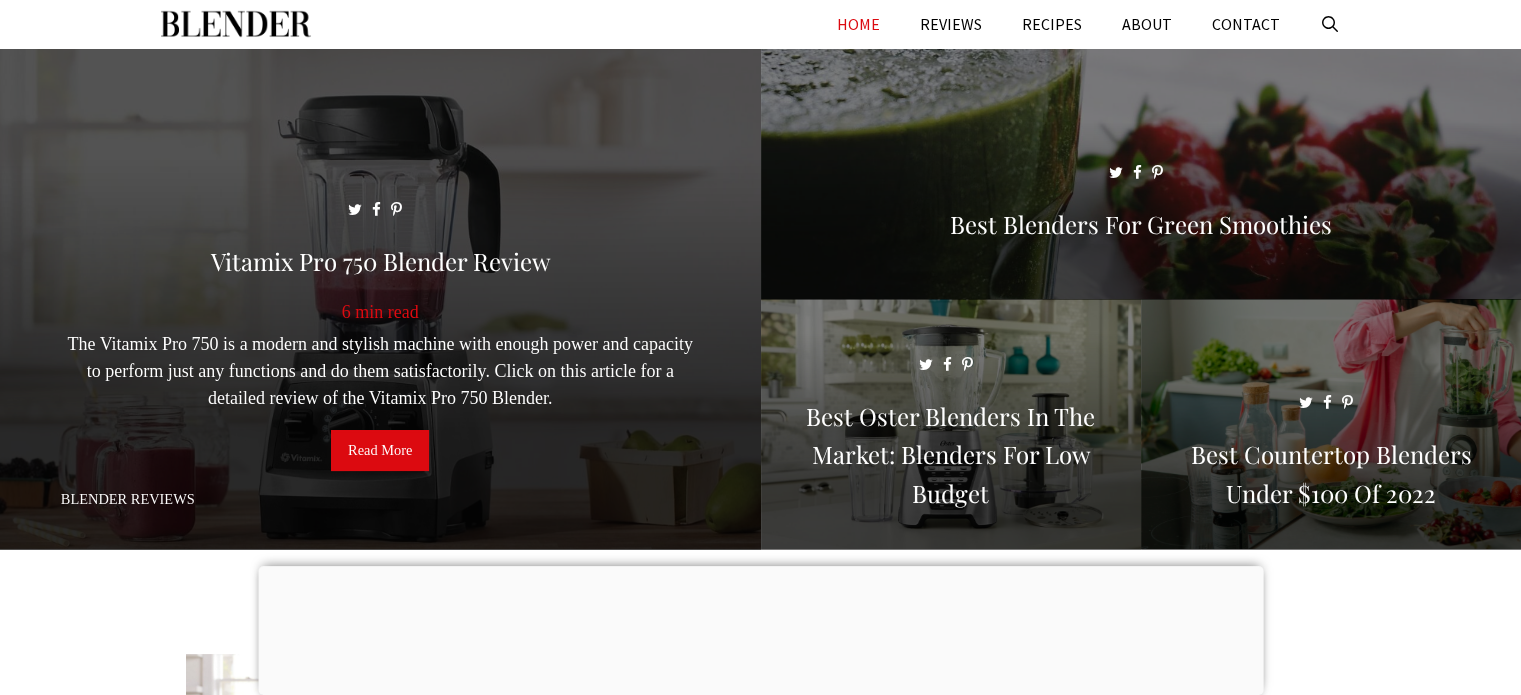 scroll, scrollTop: 0, scrollLeft: 0, axis: both 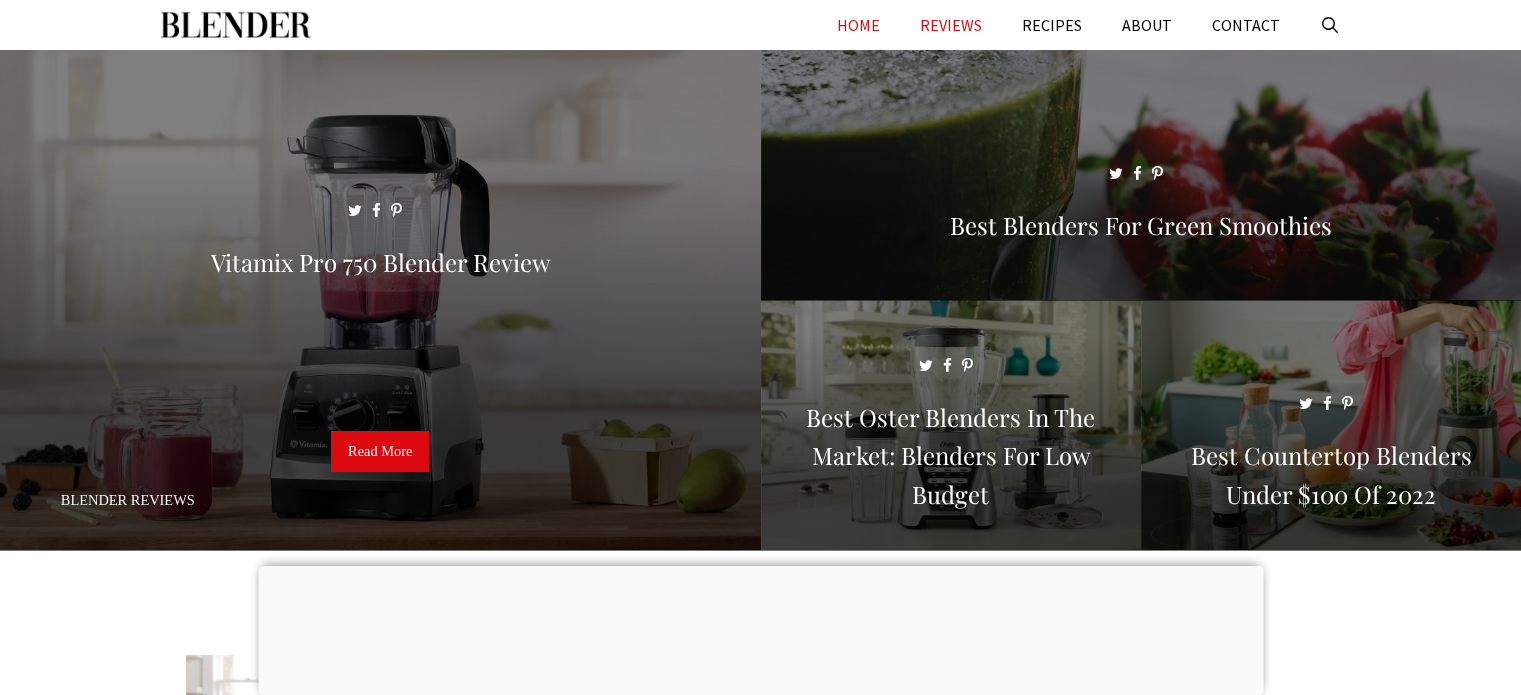 click on "REVIEWS" at bounding box center [951, 25] 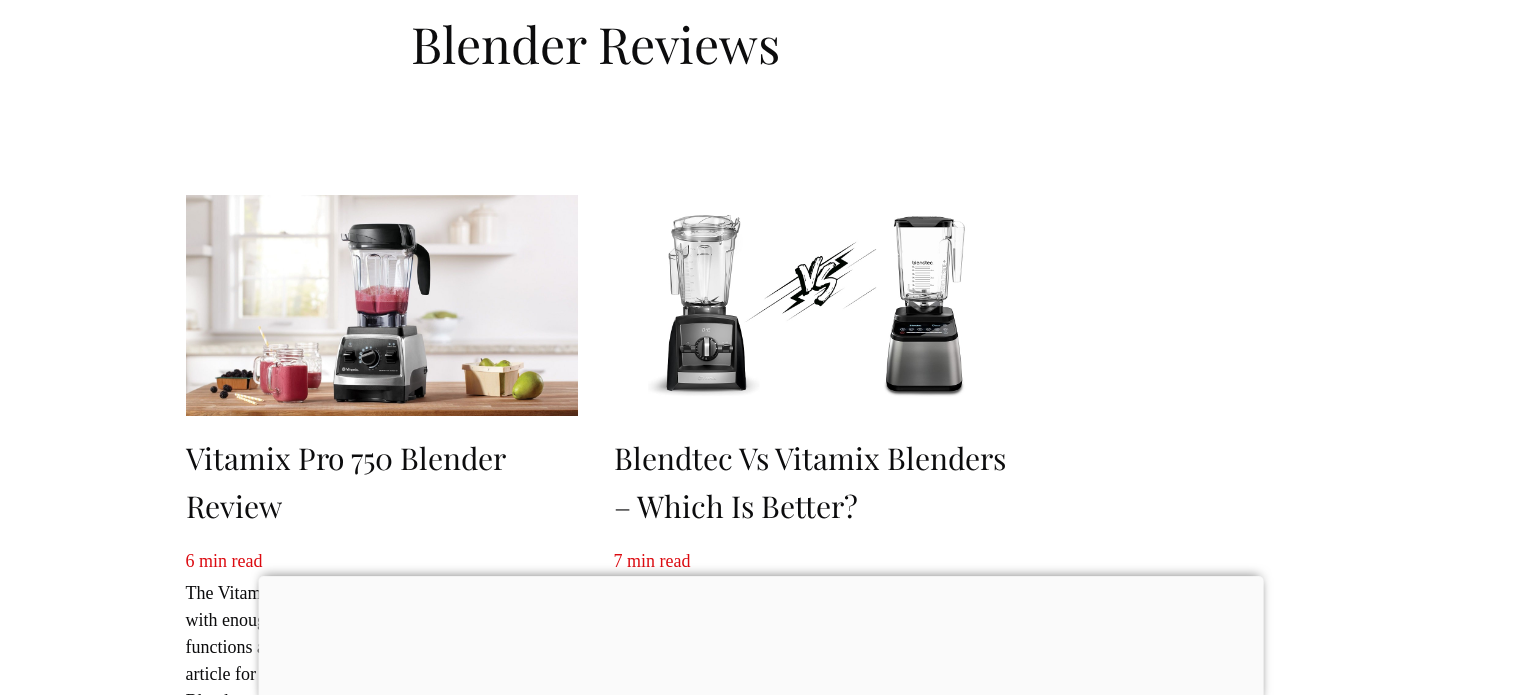 scroll, scrollTop: 0, scrollLeft: 0, axis: both 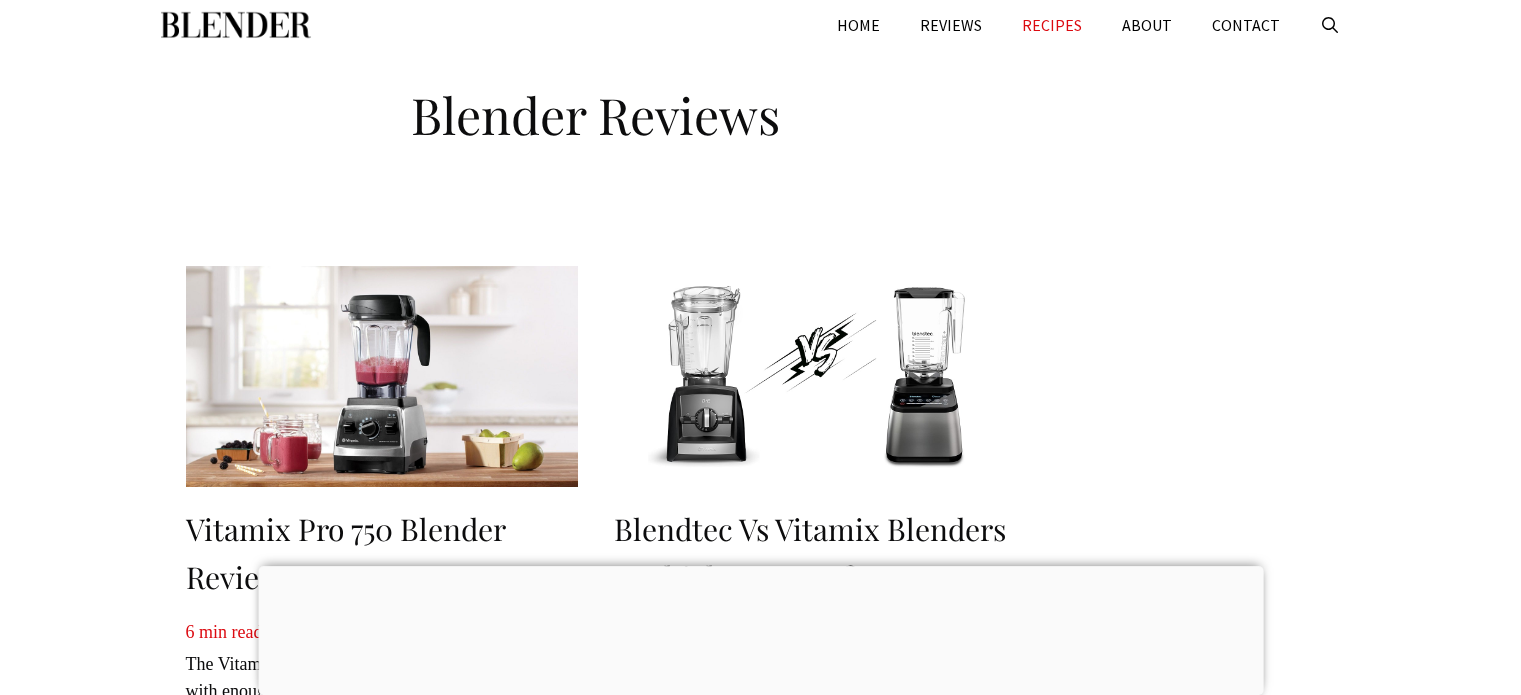 click on "RECIPES" at bounding box center [1052, 25] 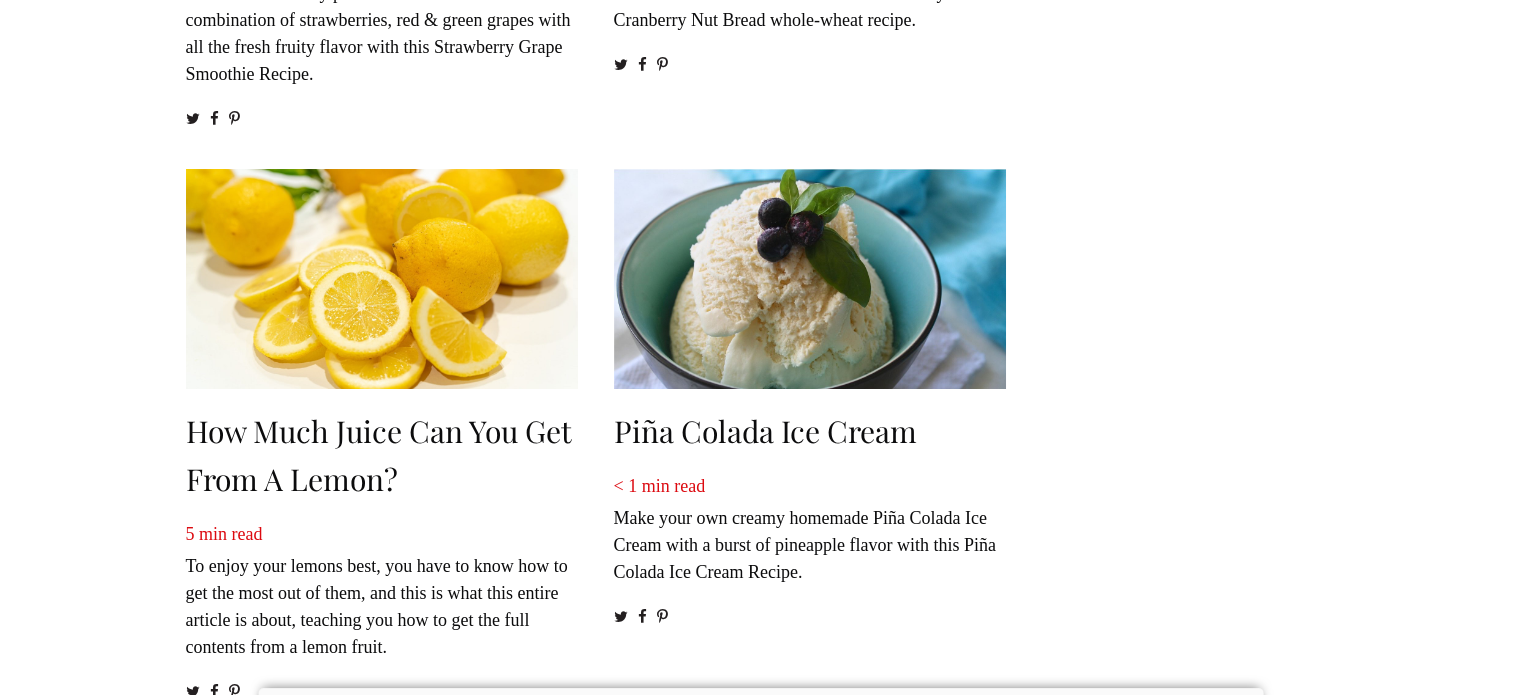 scroll, scrollTop: 700, scrollLeft: 0, axis: vertical 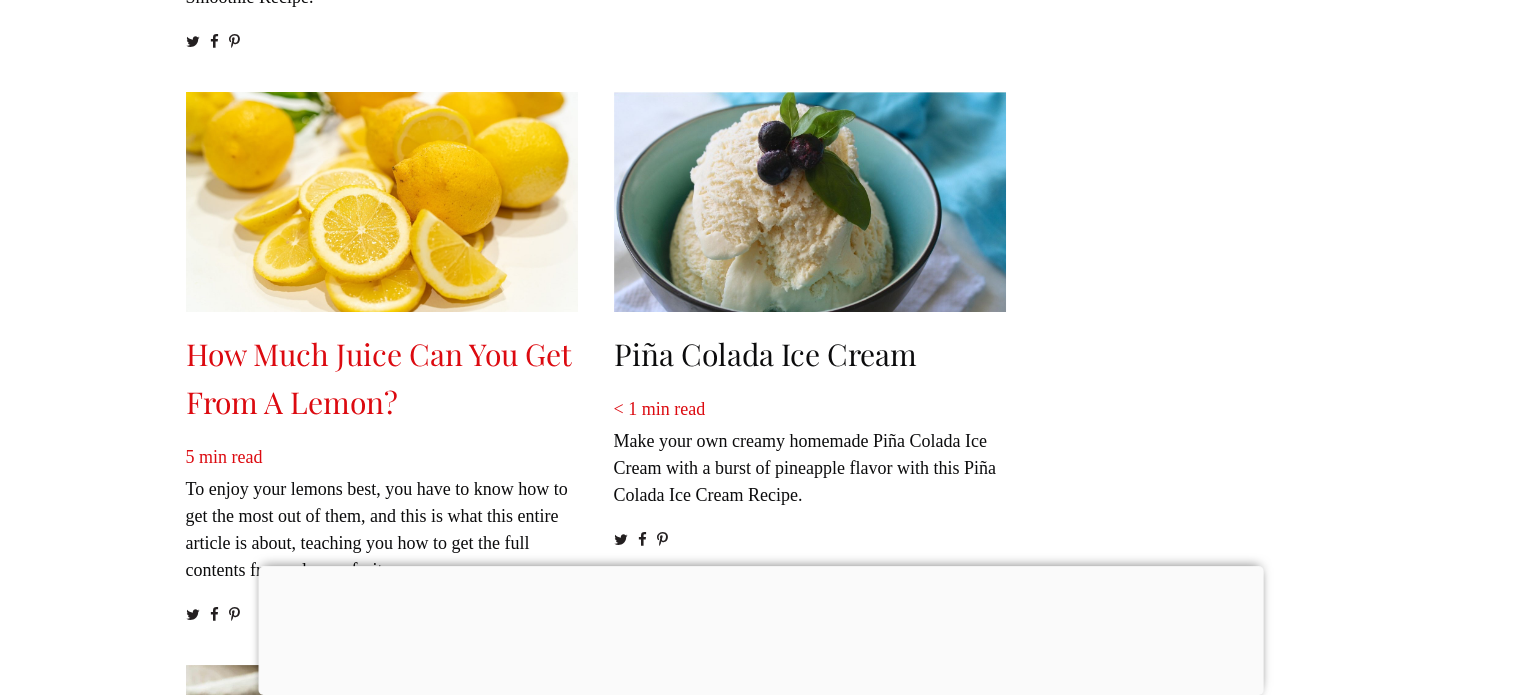 click on "How Much Juice Can You Get From a Lemon?" at bounding box center (379, 378) 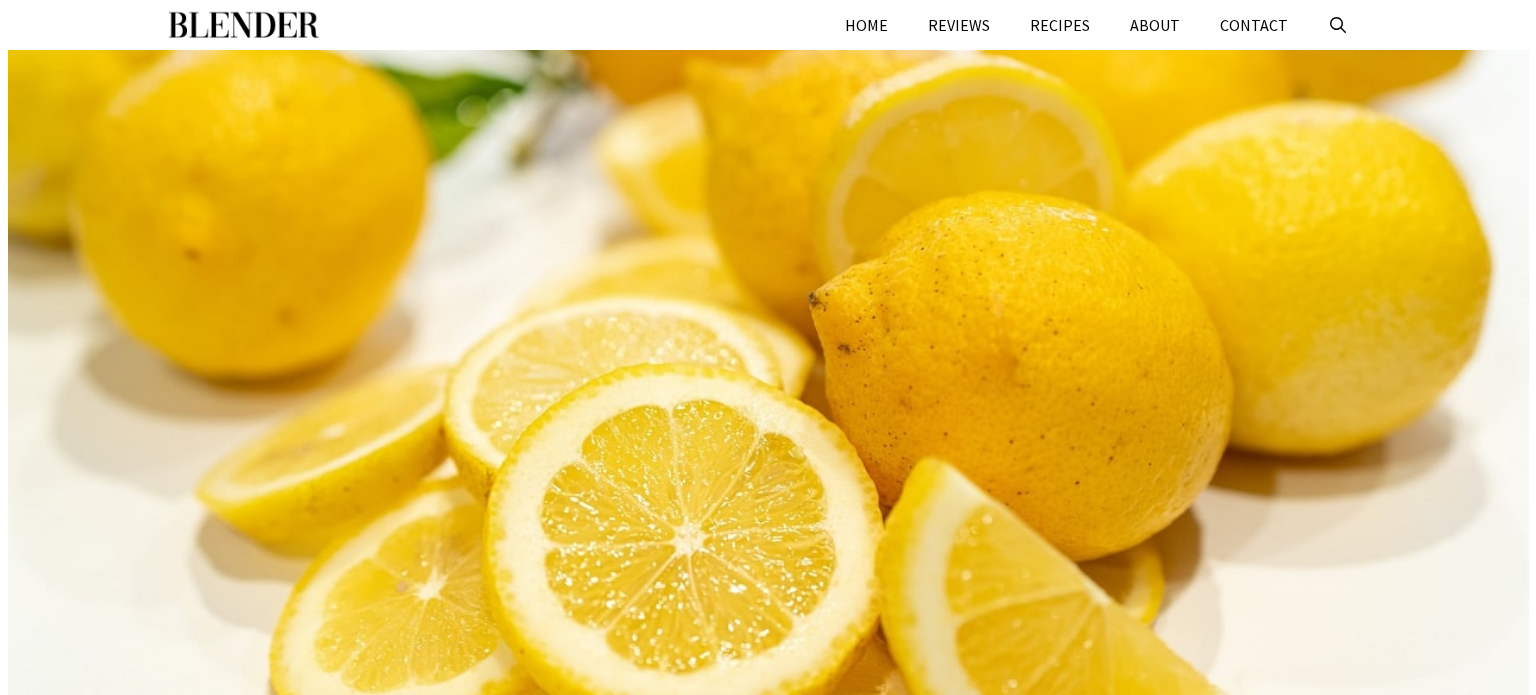 scroll, scrollTop: 0, scrollLeft: 0, axis: both 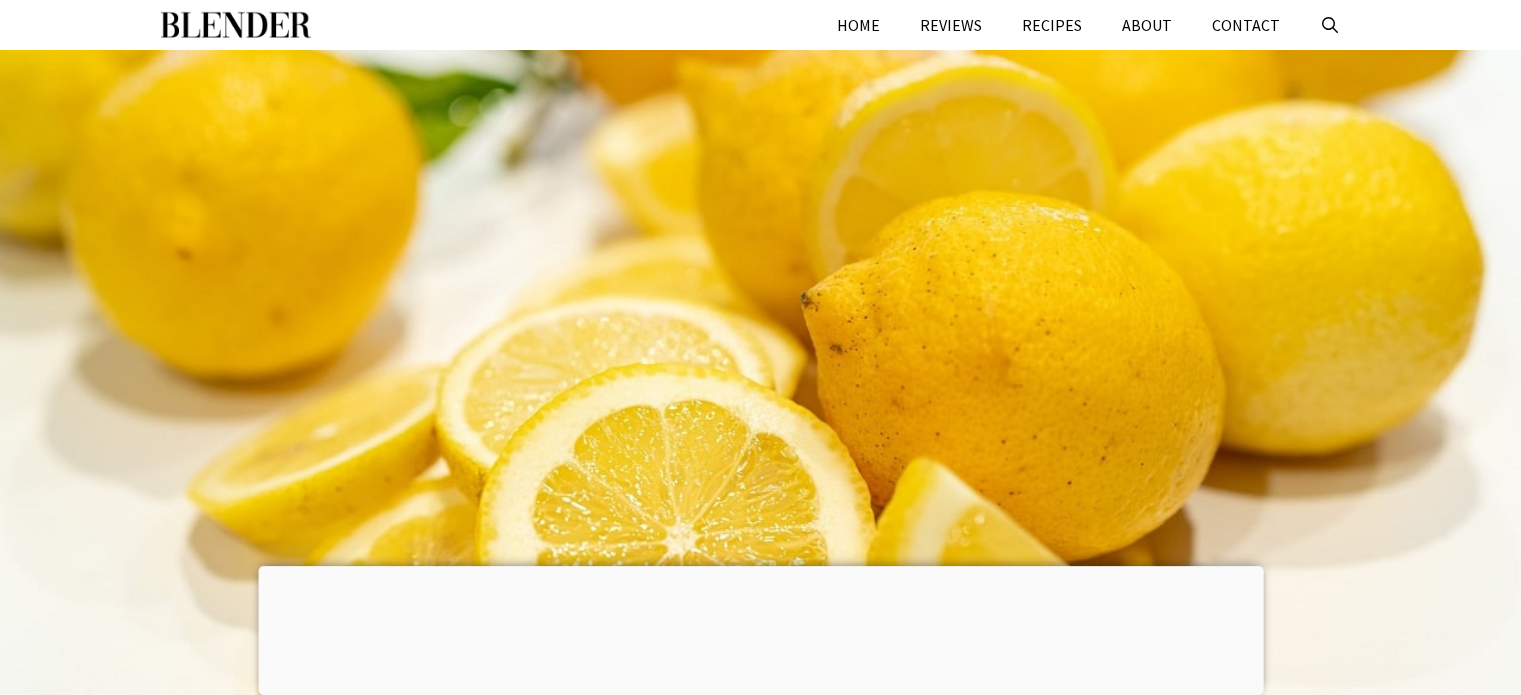click at bounding box center [236, 25] 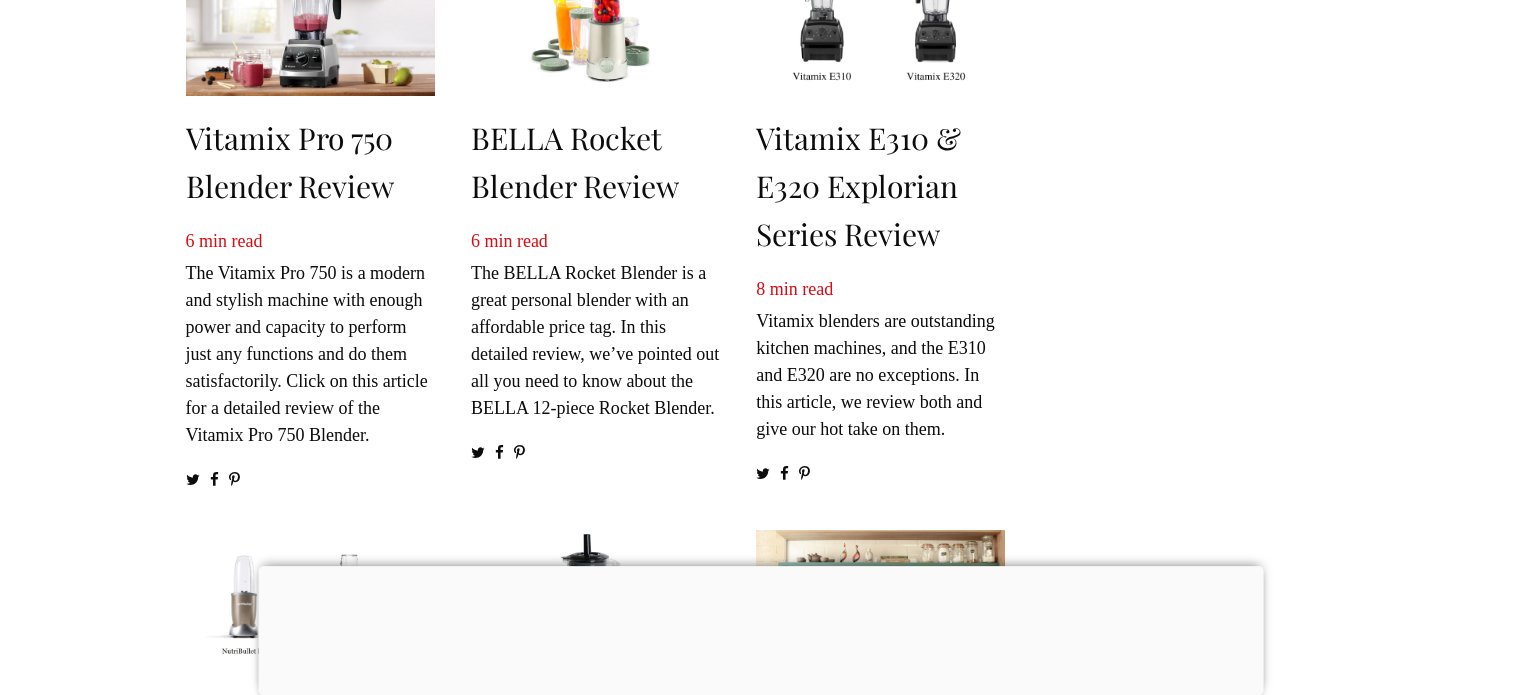 scroll, scrollTop: 700, scrollLeft: 0, axis: vertical 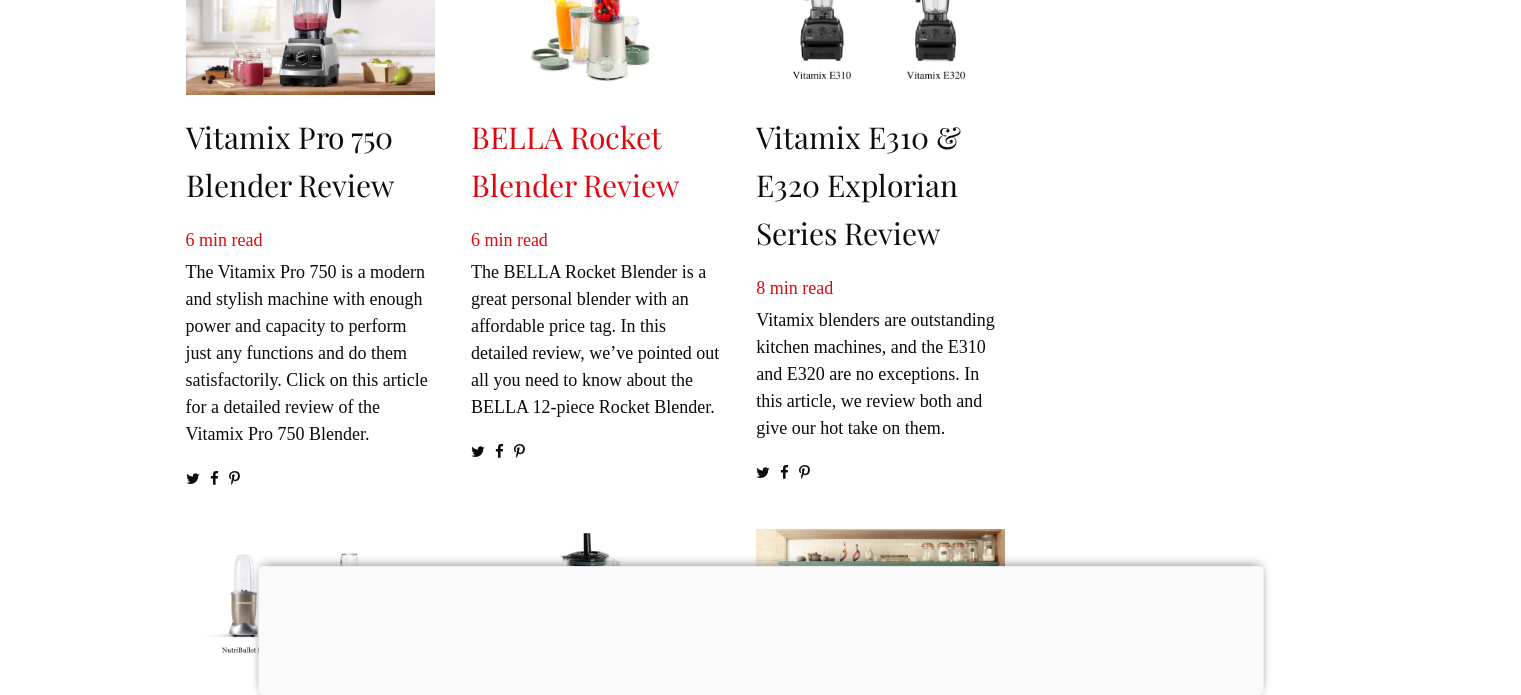 click on "BELLA Rocket Blender Review" at bounding box center [575, 161] 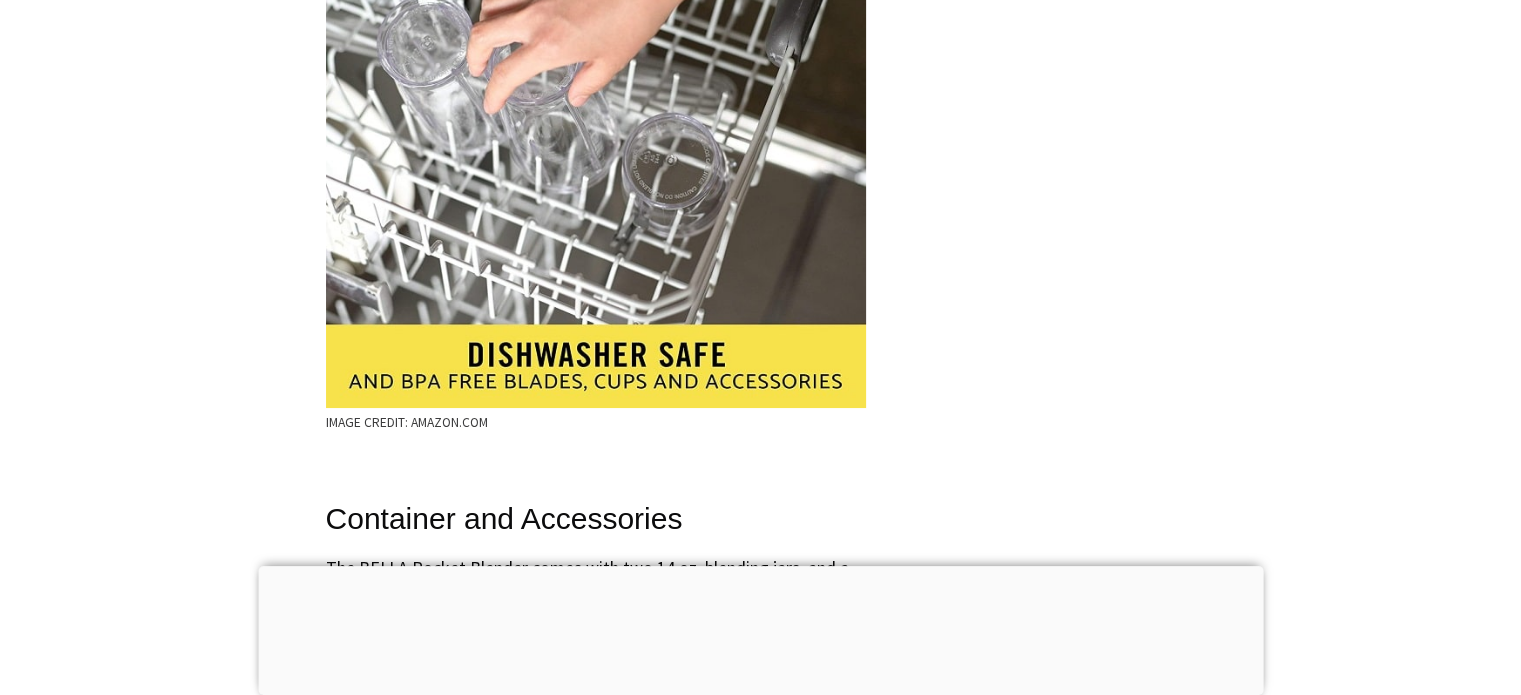 scroll, scrollTop: 8992, scrollLeft: 0, axis: vertical 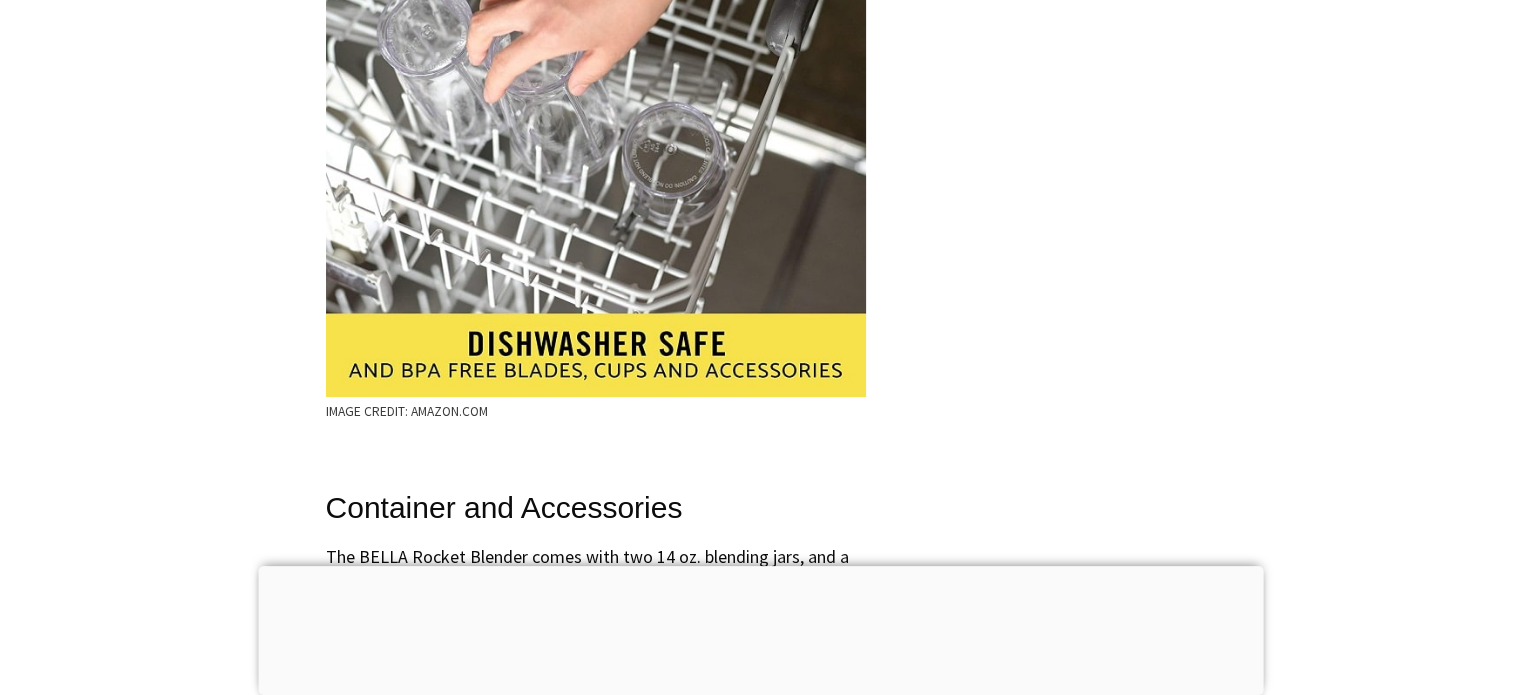 click at bounding box center [596, 127] 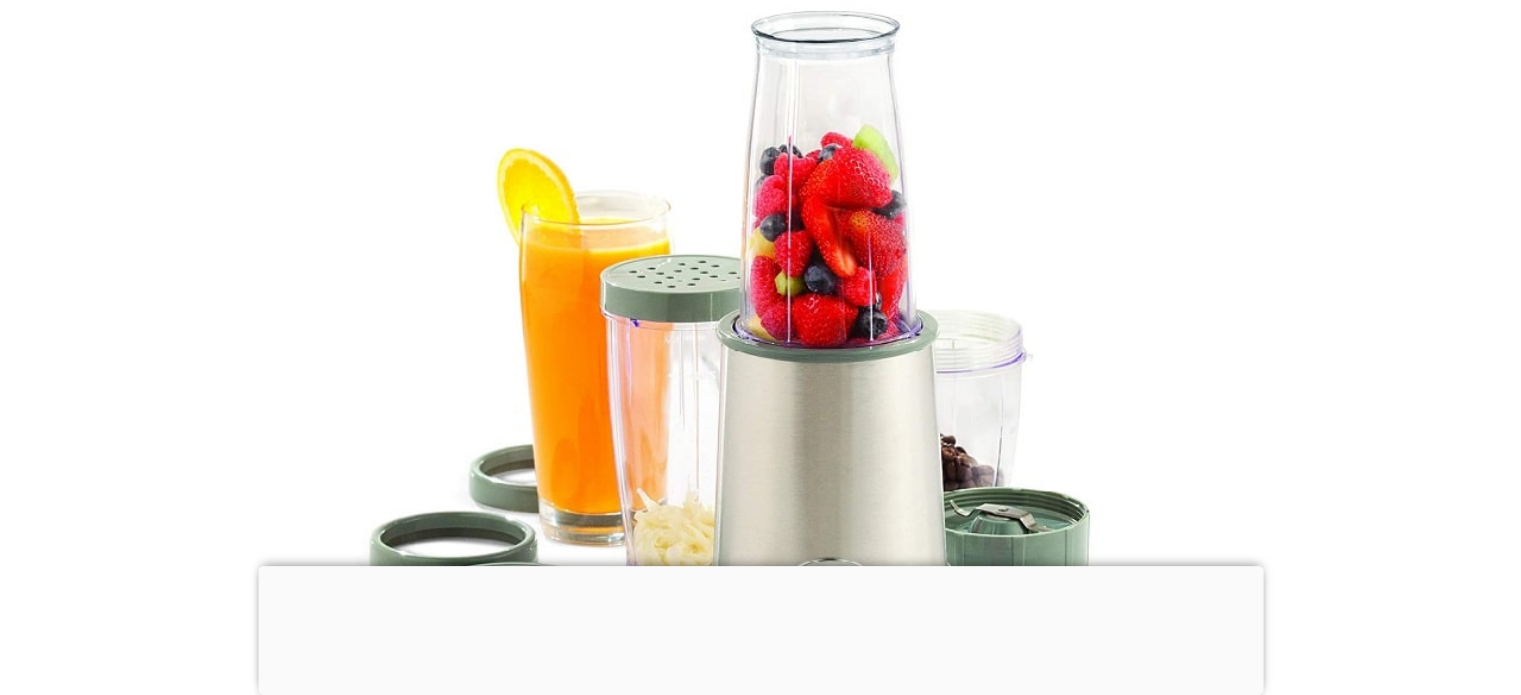 scroll, scrollTop: 0, scrollLeft: 0, axis: both 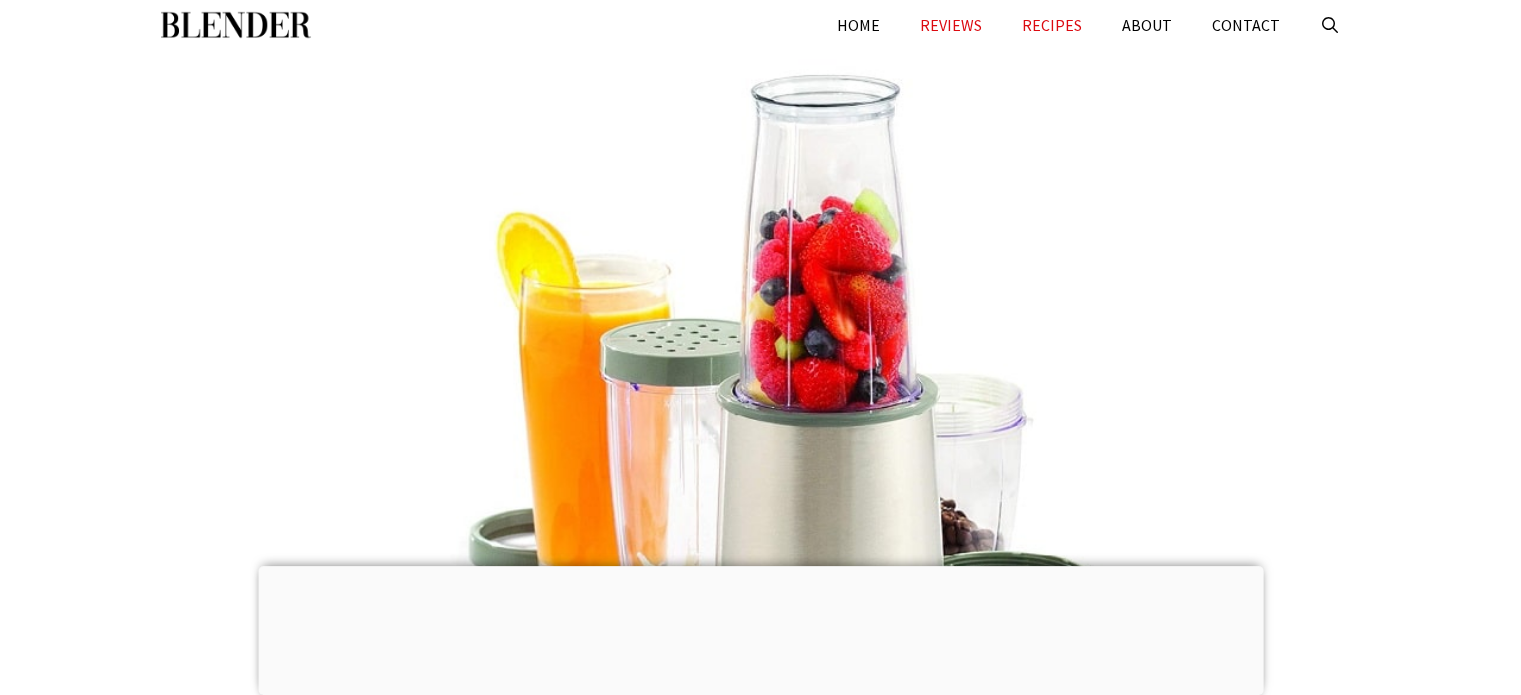 click on "RECIPES" at bounding box center [1052, 25] 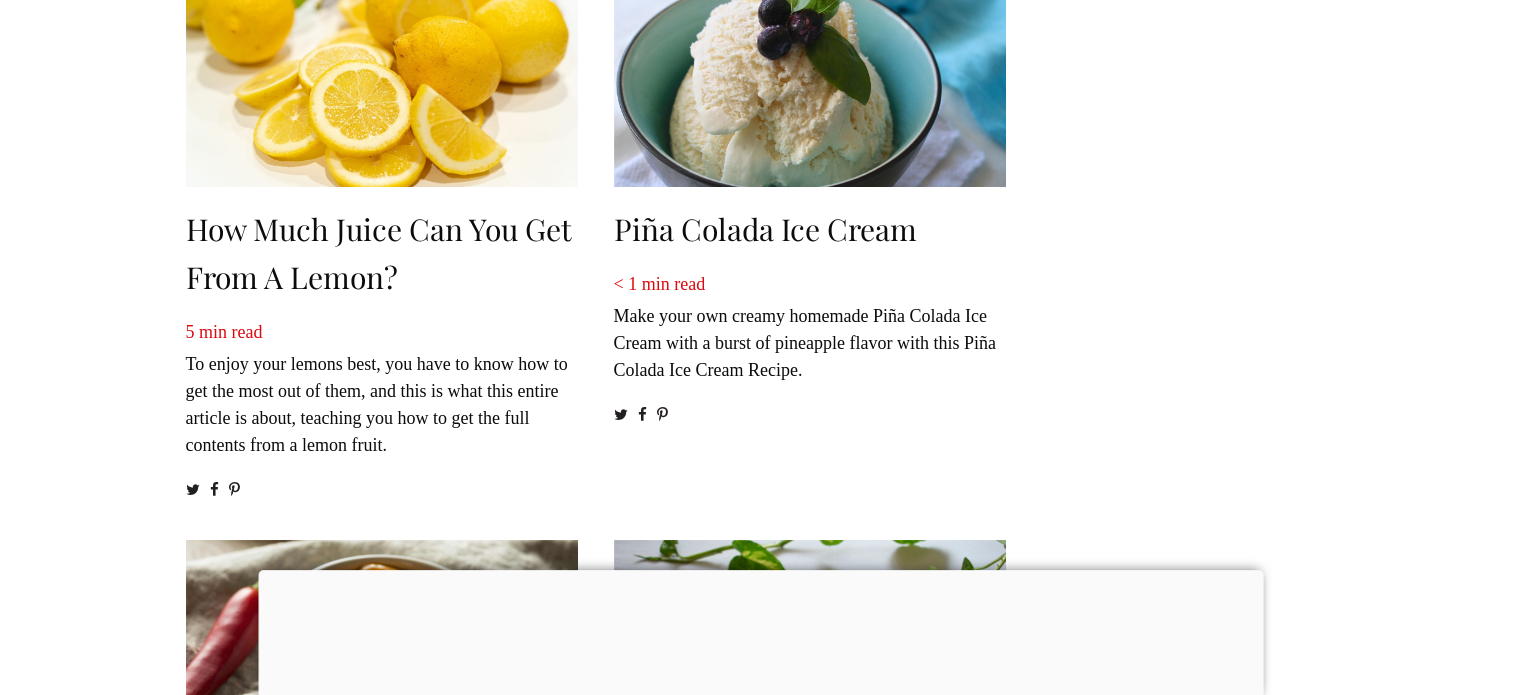 scroll, scrollTop: 1100, scrollLeft: 0, axis: vertical 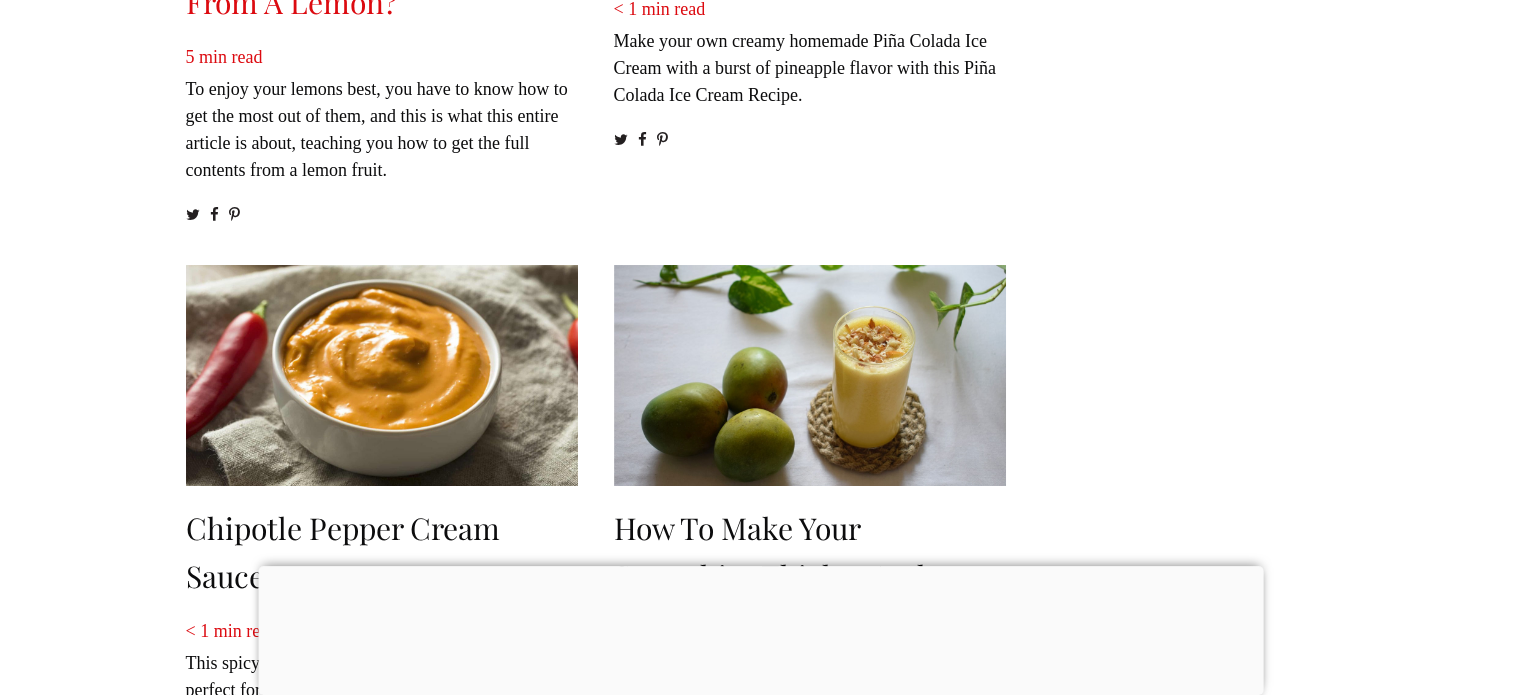 click on "How Much Juice Can You Get From a Lemon?" at bounding box center [379, -22] 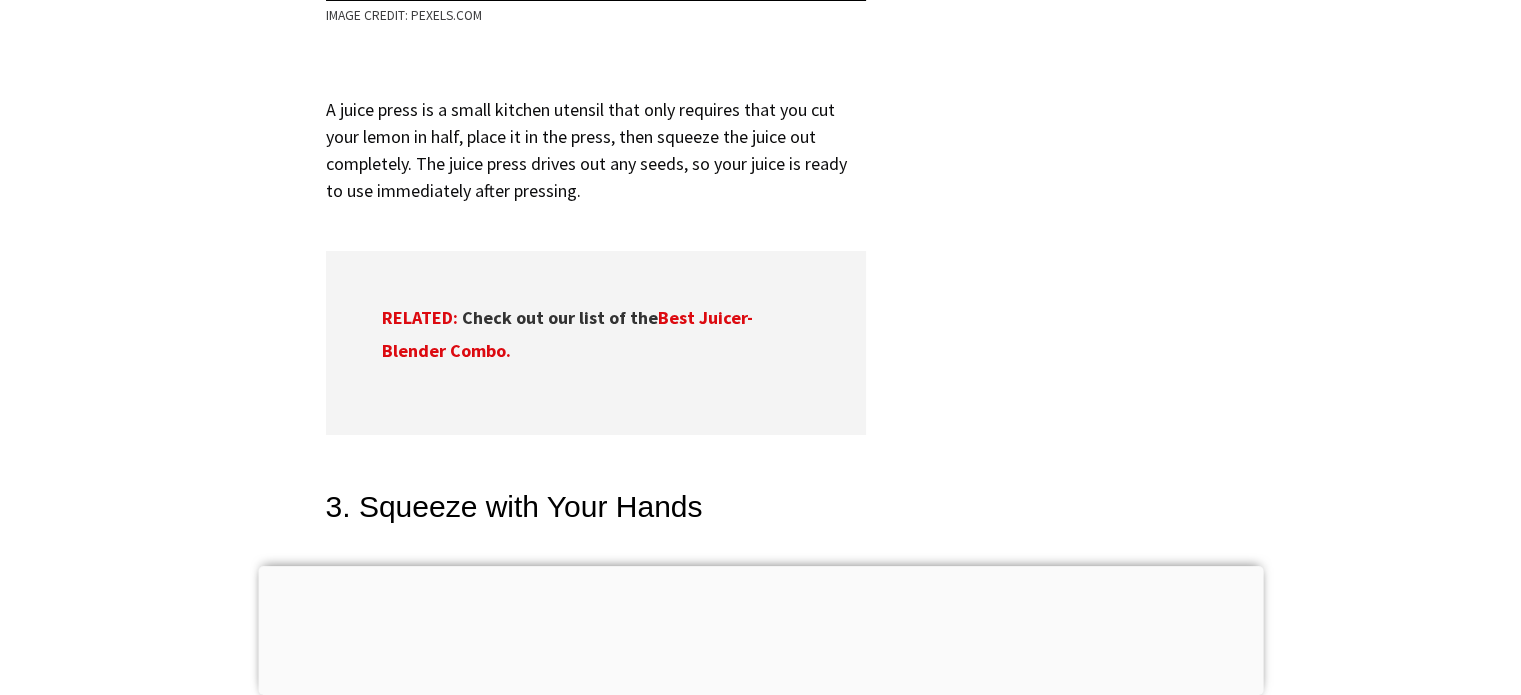 scroll, scrollTop: 8100, scrollLeft: 0, axis: vertical 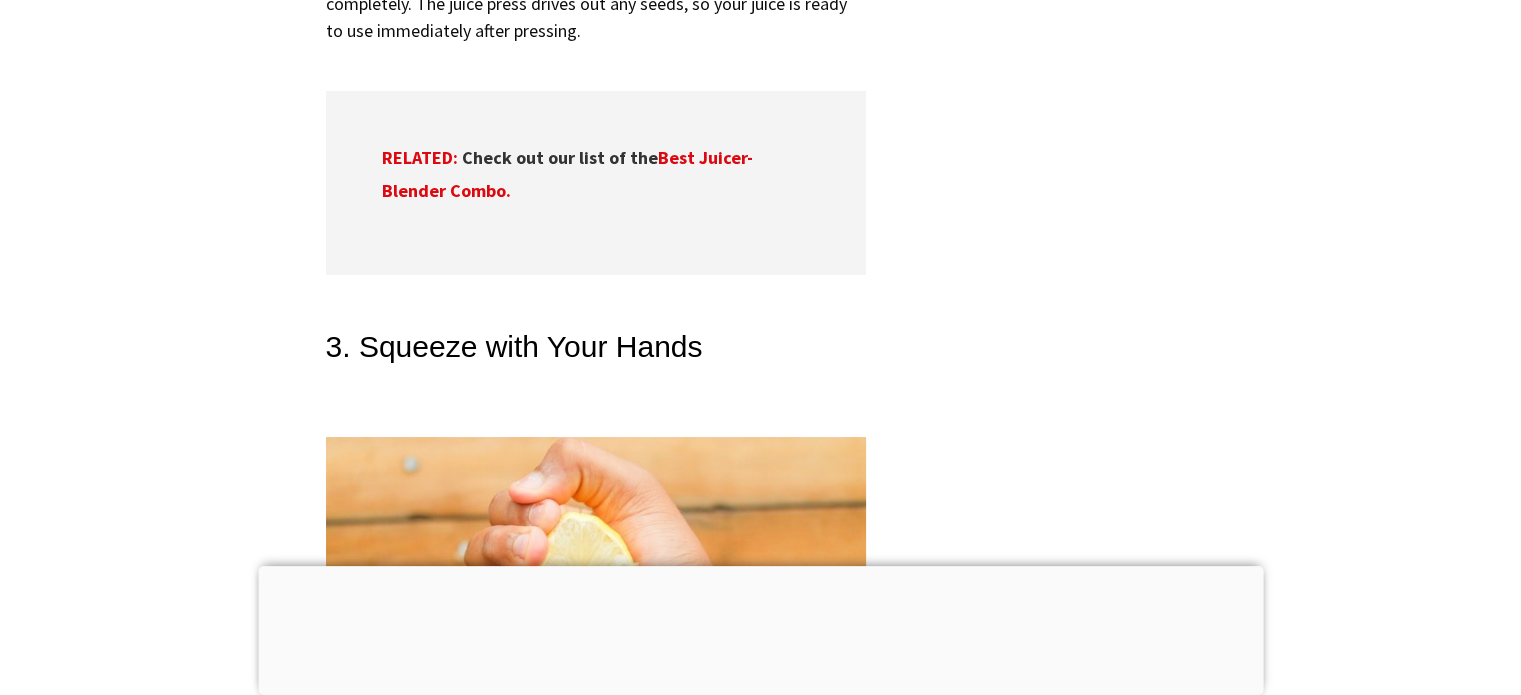 click on "RELATED:   Check out our list of the  Best Juicer-Blender Combo." at bounding box center (567, 174) 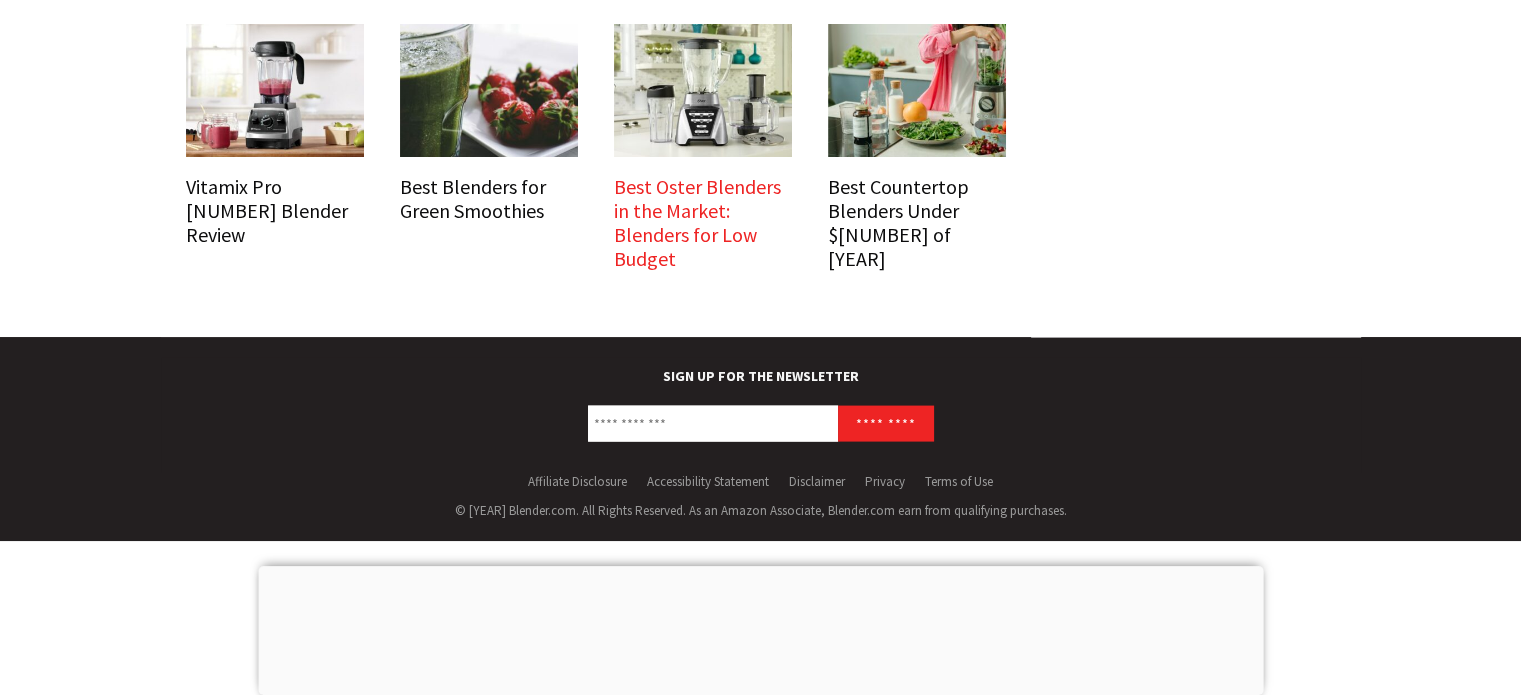 scroll, scrollTop: 11752, scrollLeft: 0, axis: vertical 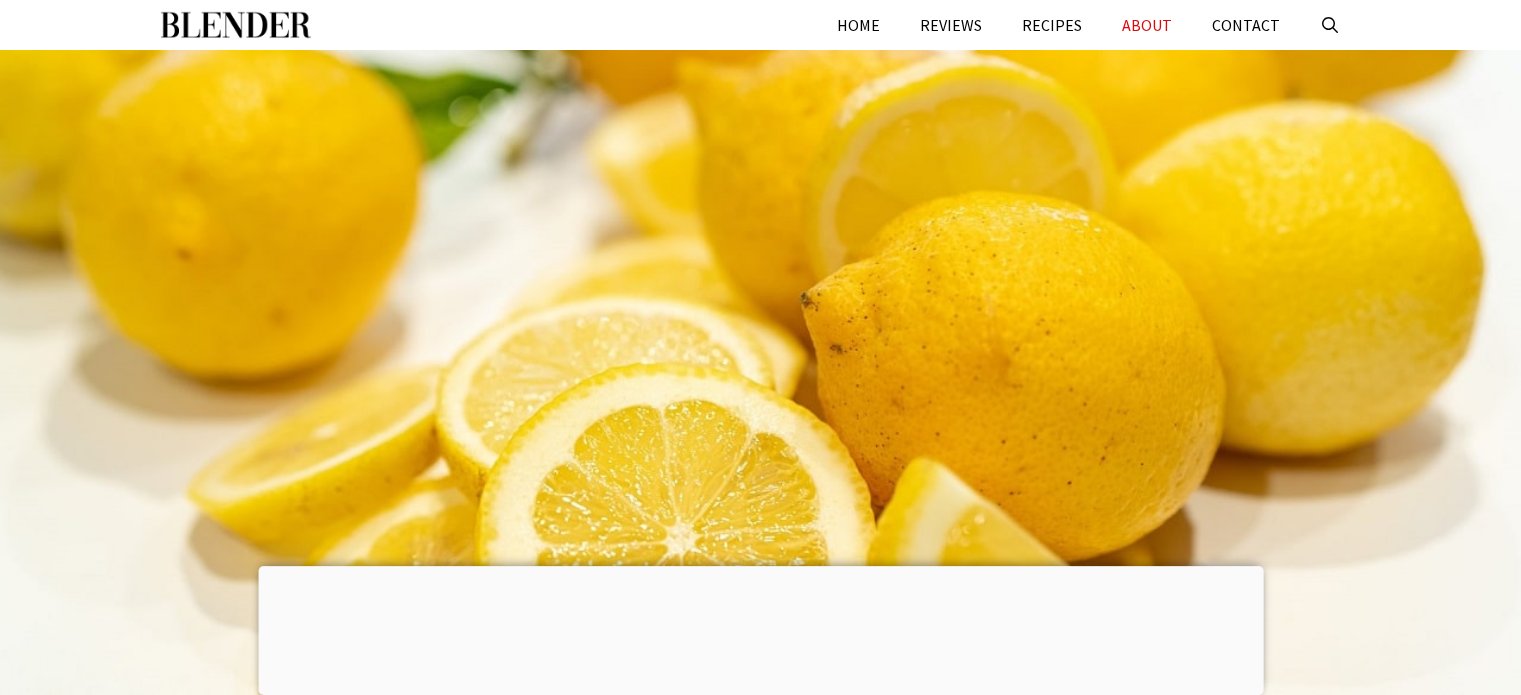 click on "ABOUT" at bounding box center [1147, 25] 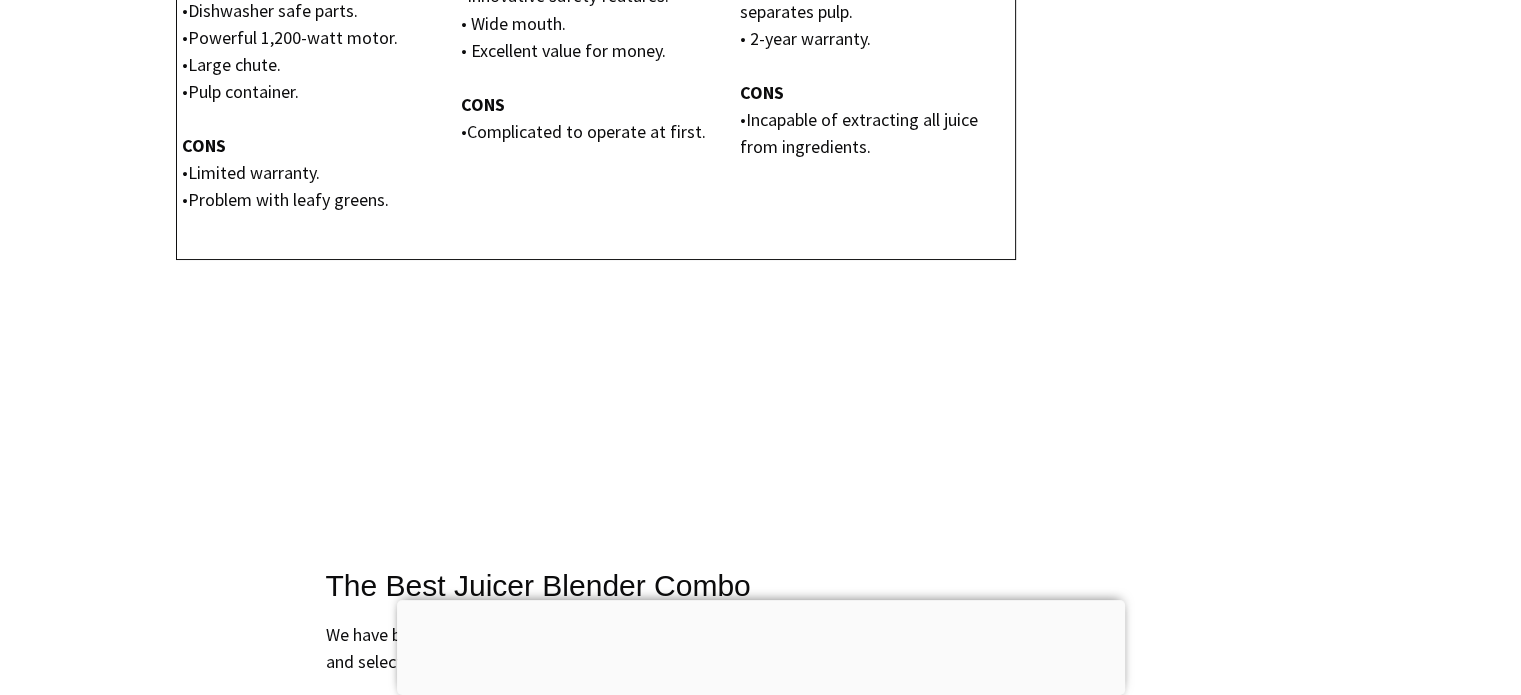 scroll, scrollTop: 3500, scrollLeft: 0, axis: vertical 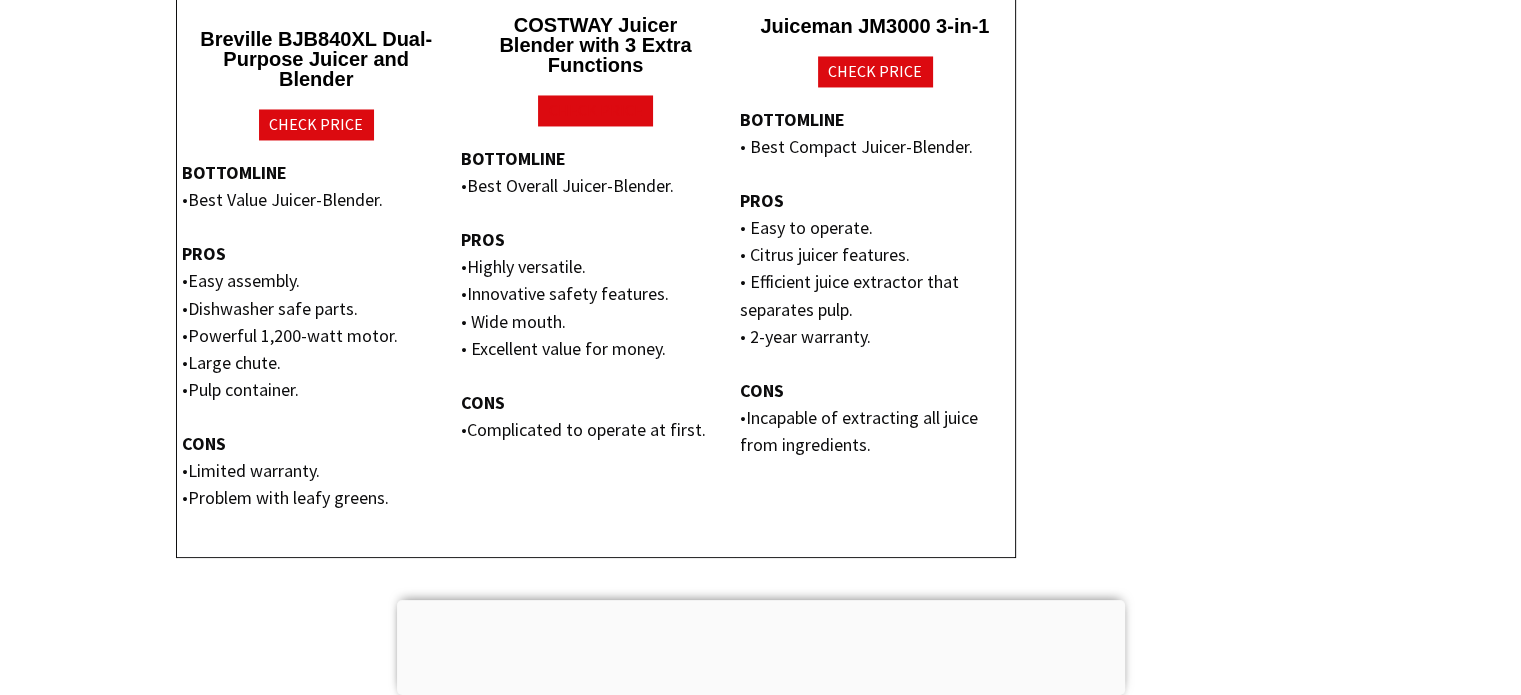 click on "CHECK PRICE" at bounding box center (595, 110) 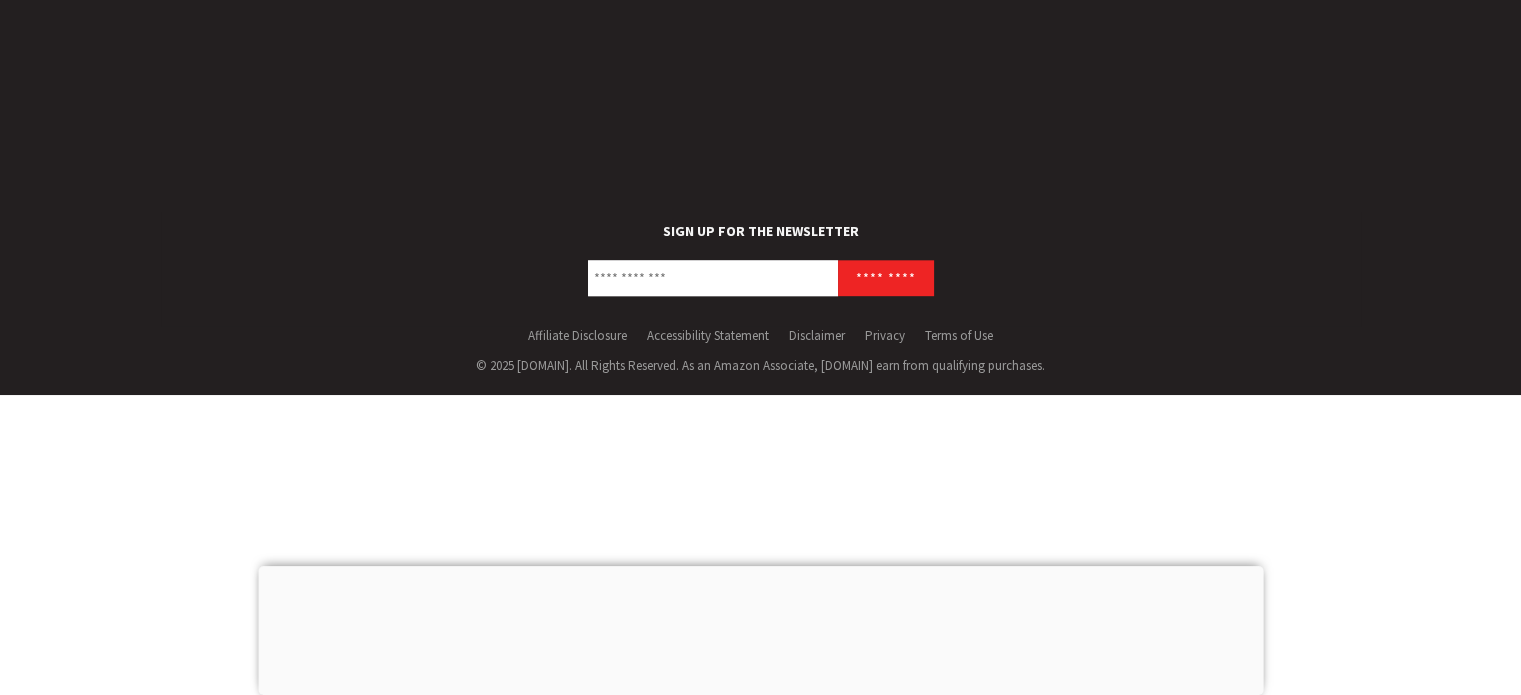 scroll, scrollTop: 1072, scrollLeft: 0, axis: vertical 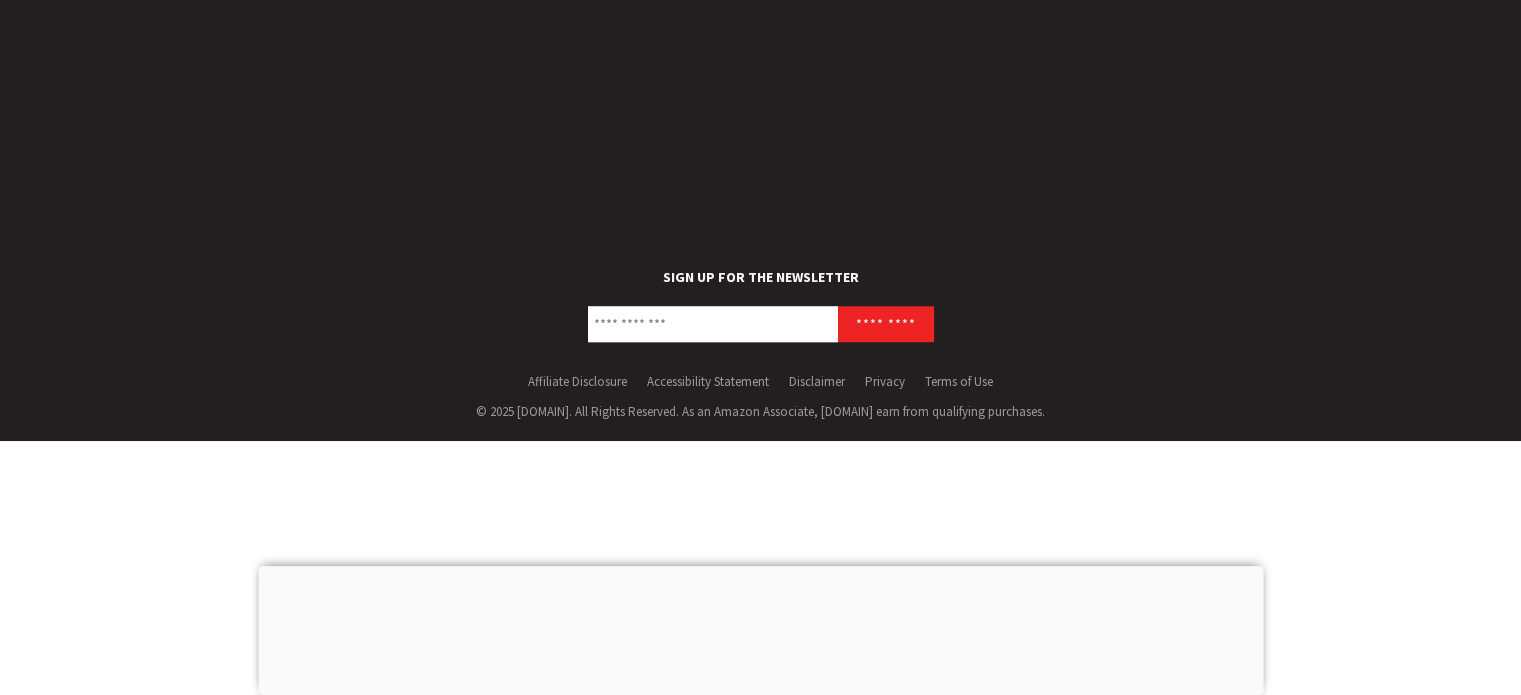 click on "SIGN UP FOR THE NEWSLETTER" at bounding box center [713, 324] 